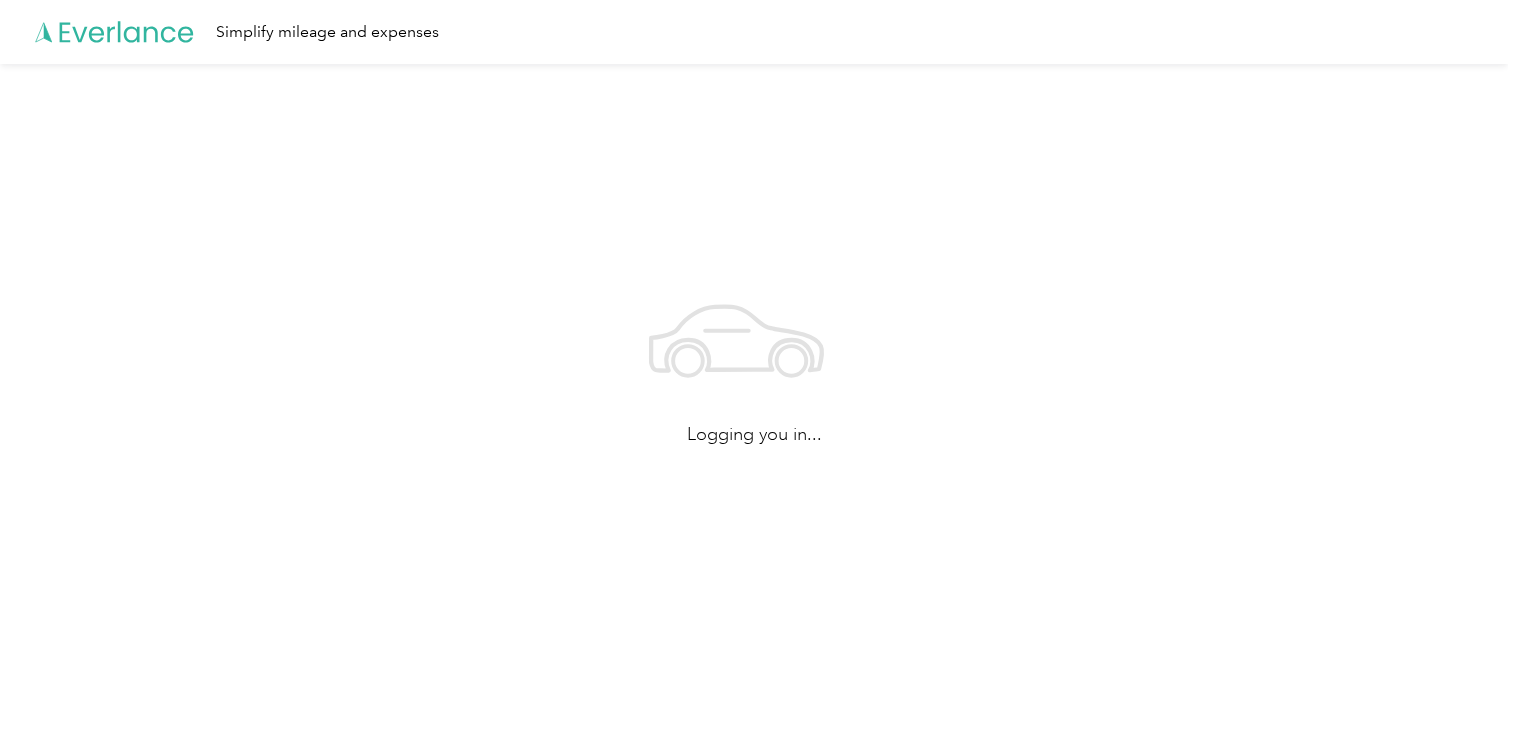 scroll, scrollTop: 0, scrollLeft: 0, axis: both 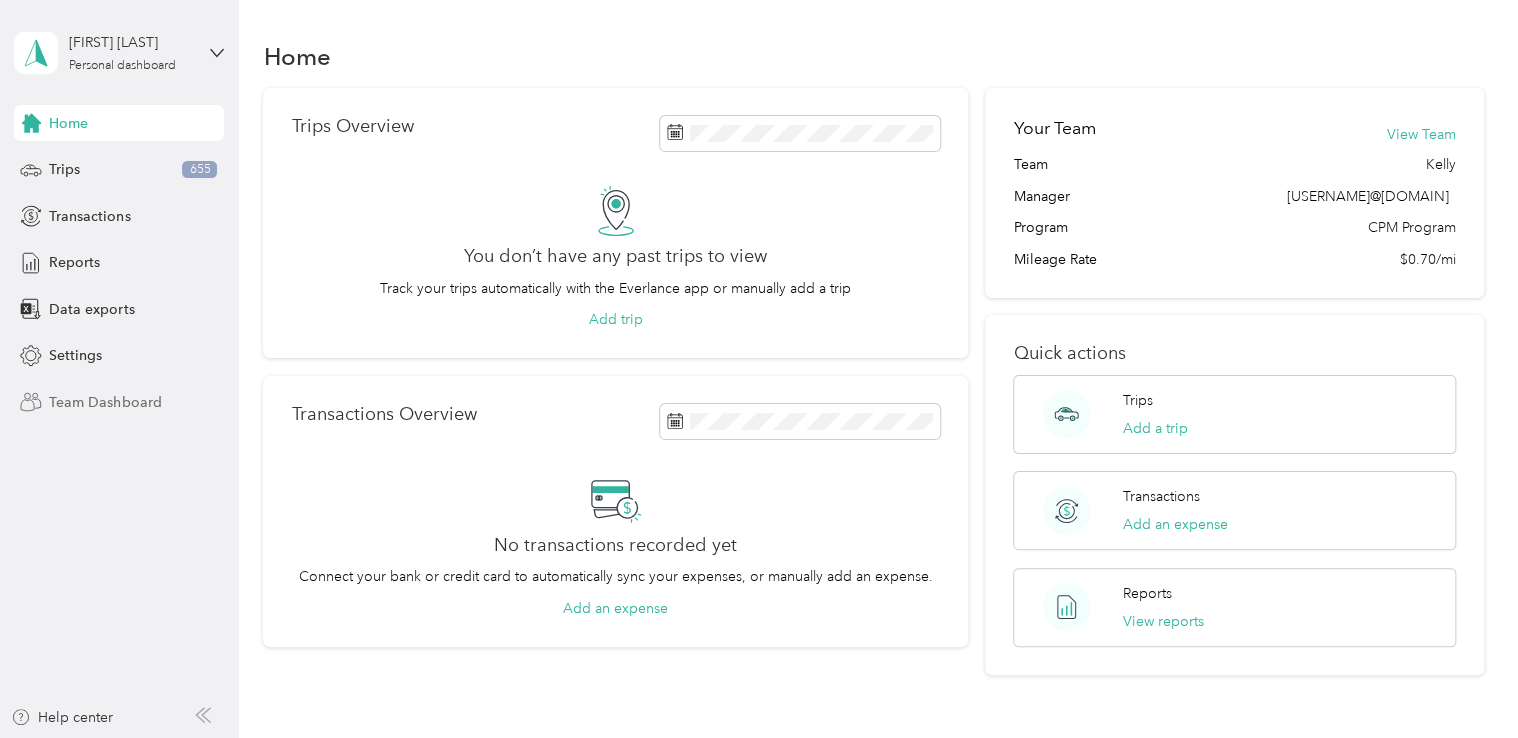 click on "Team Dashboard" at bounding box center (105, 402) 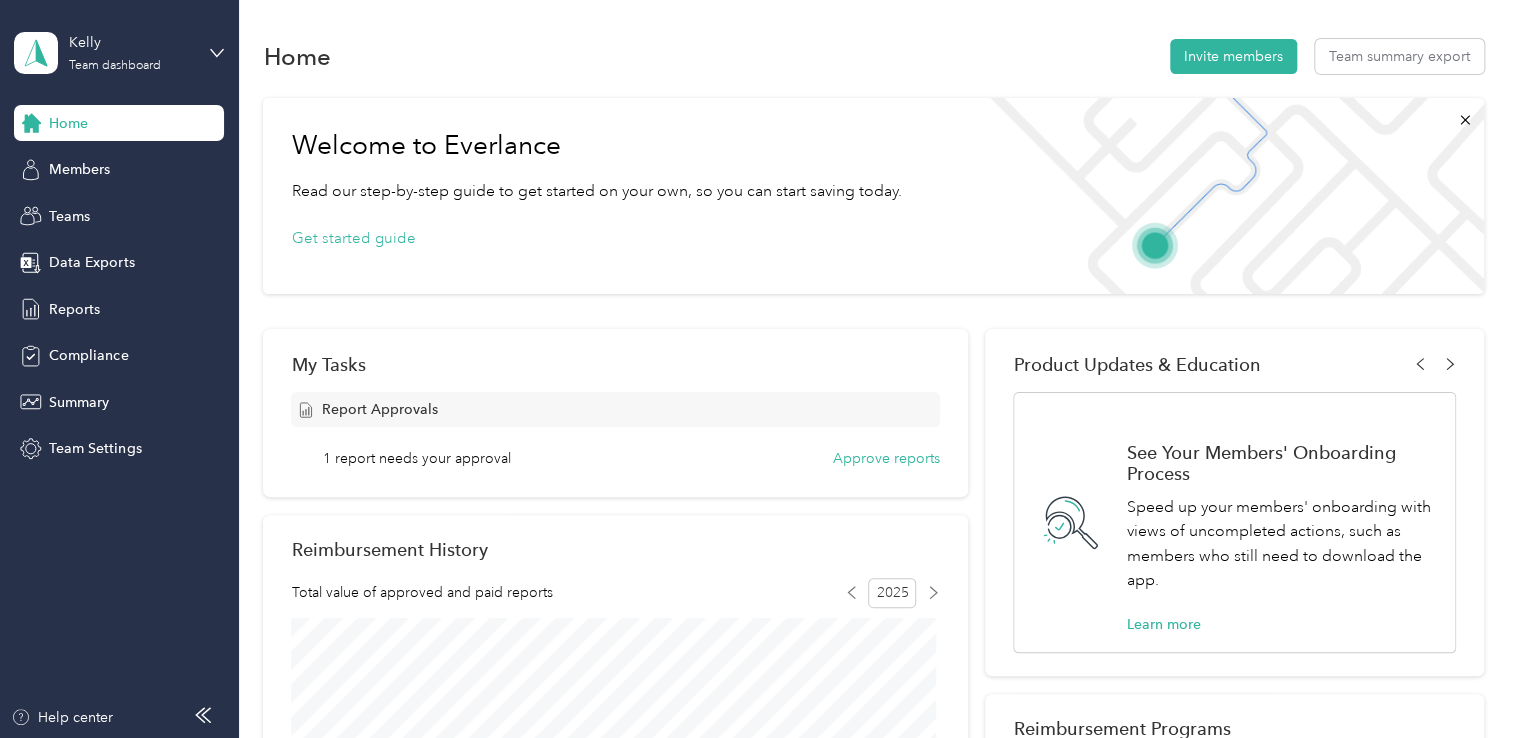 scroll, scrollTop: 100, scrollLeft: 0, axis: vertical 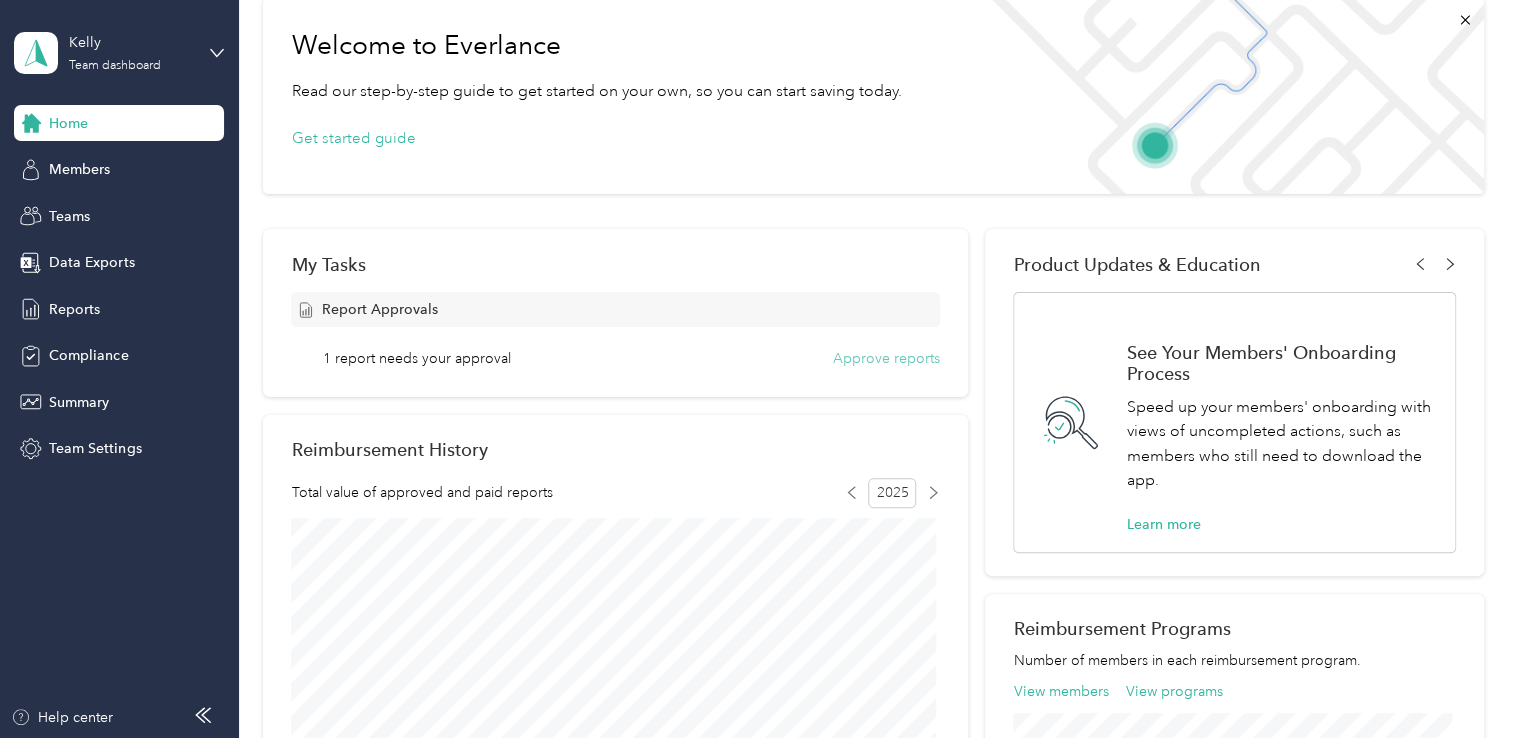click on "Approve reports" at bounding box center [886, 358] 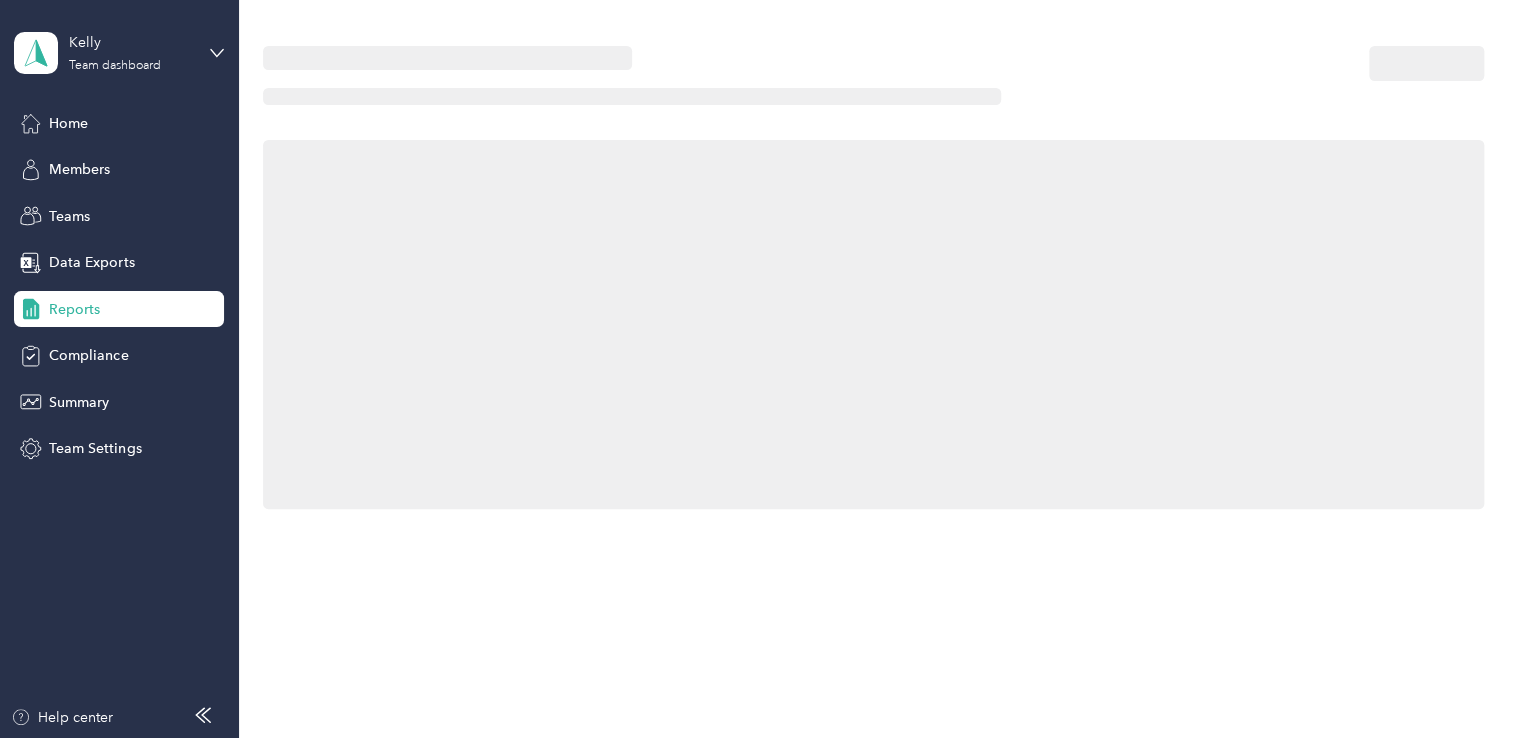 scroll, scrollTop: 0, scrollLeft: 0, axis: both 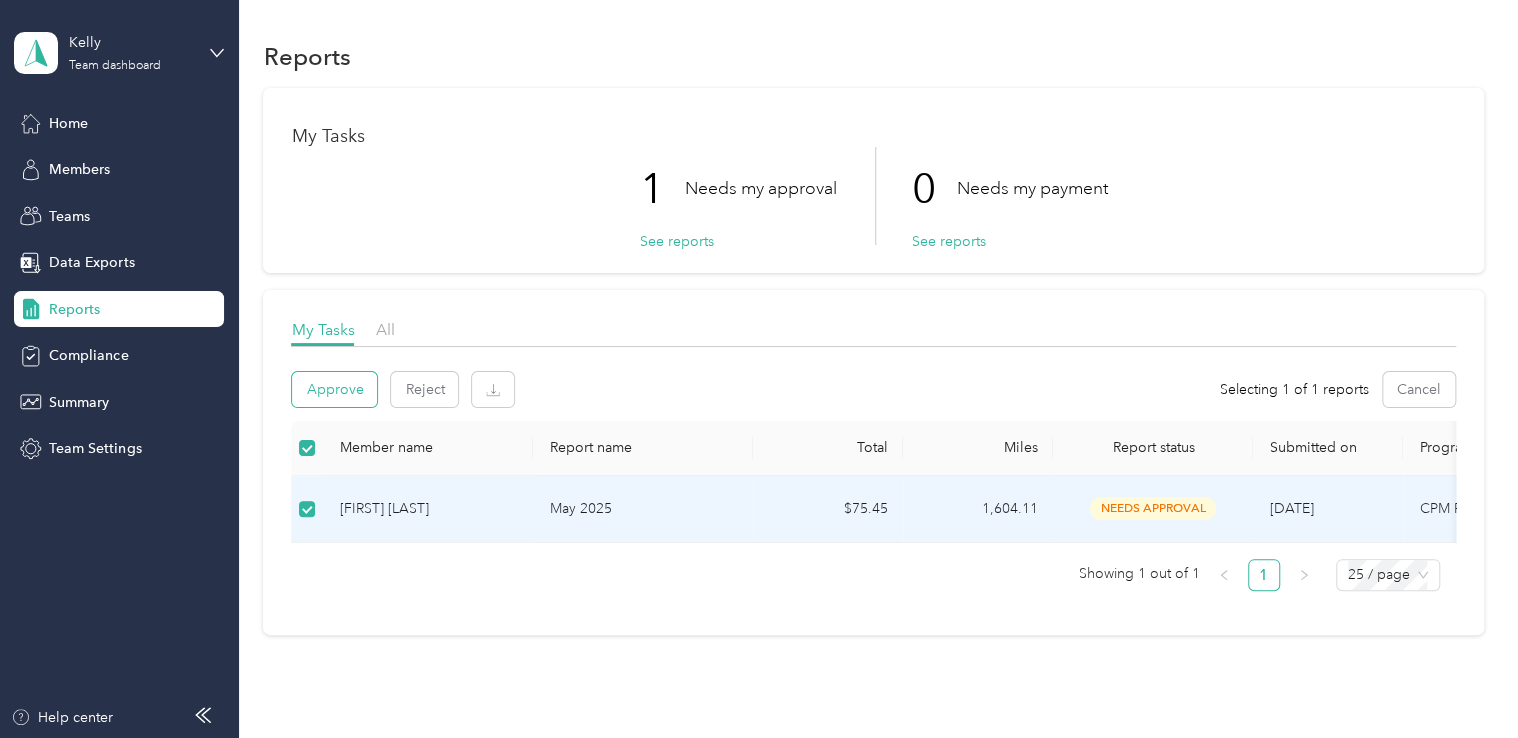 click on "Approve" at bounding box center [334, 389] 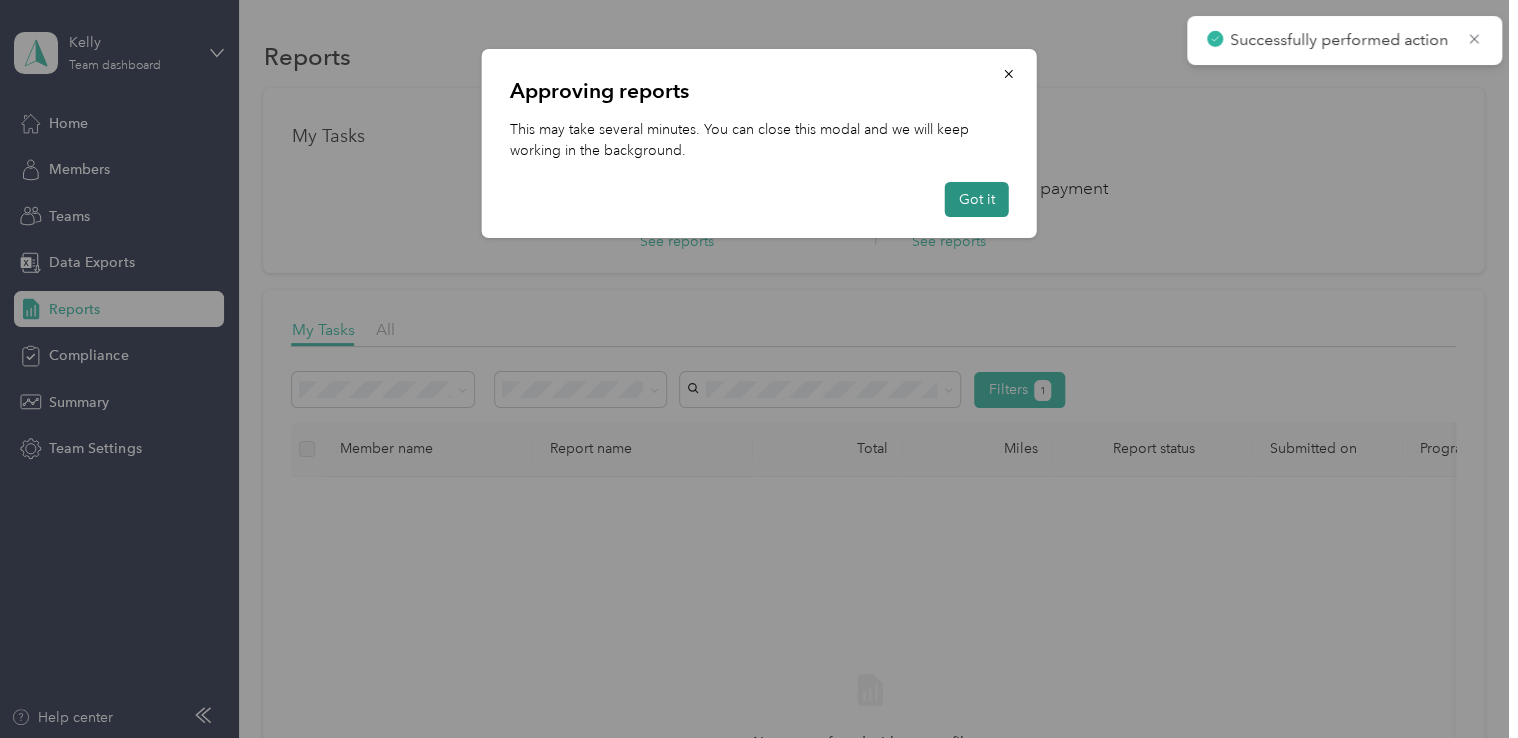 click on "Got it" at bounding box center (977, 199) 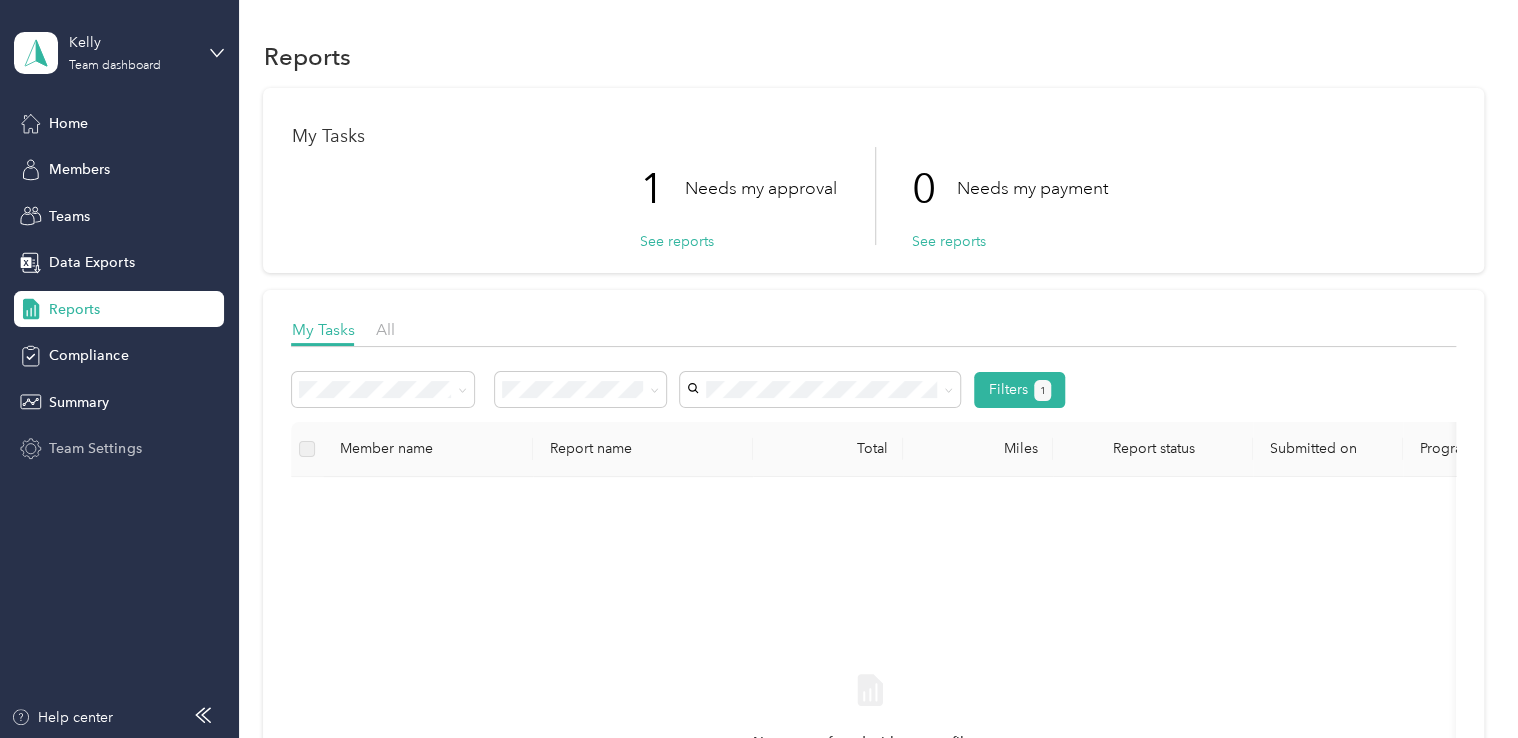 click on "Team Settings" at bounding box center [95, 448] 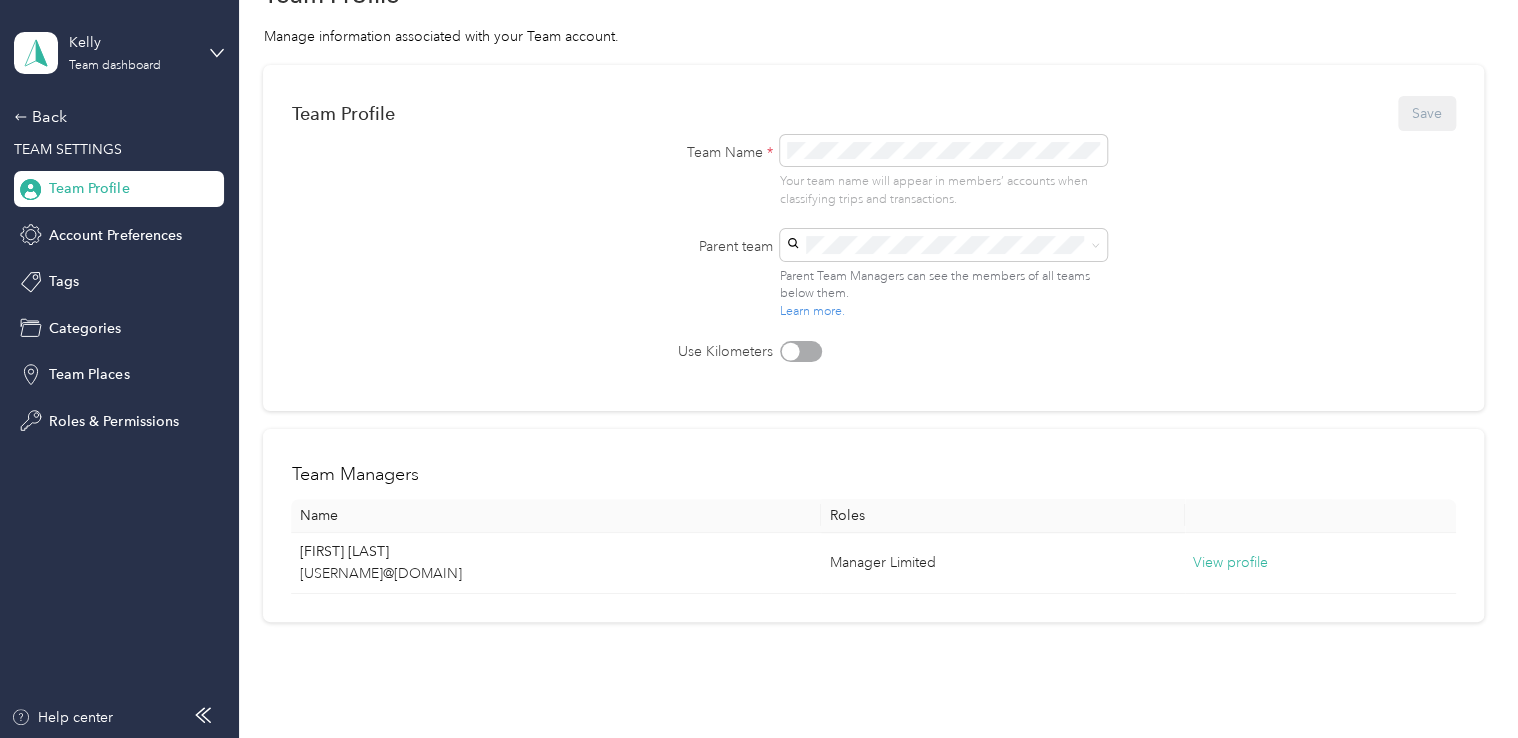 scroll, scrollTop: 0, scrollLeft: 0, axis: both 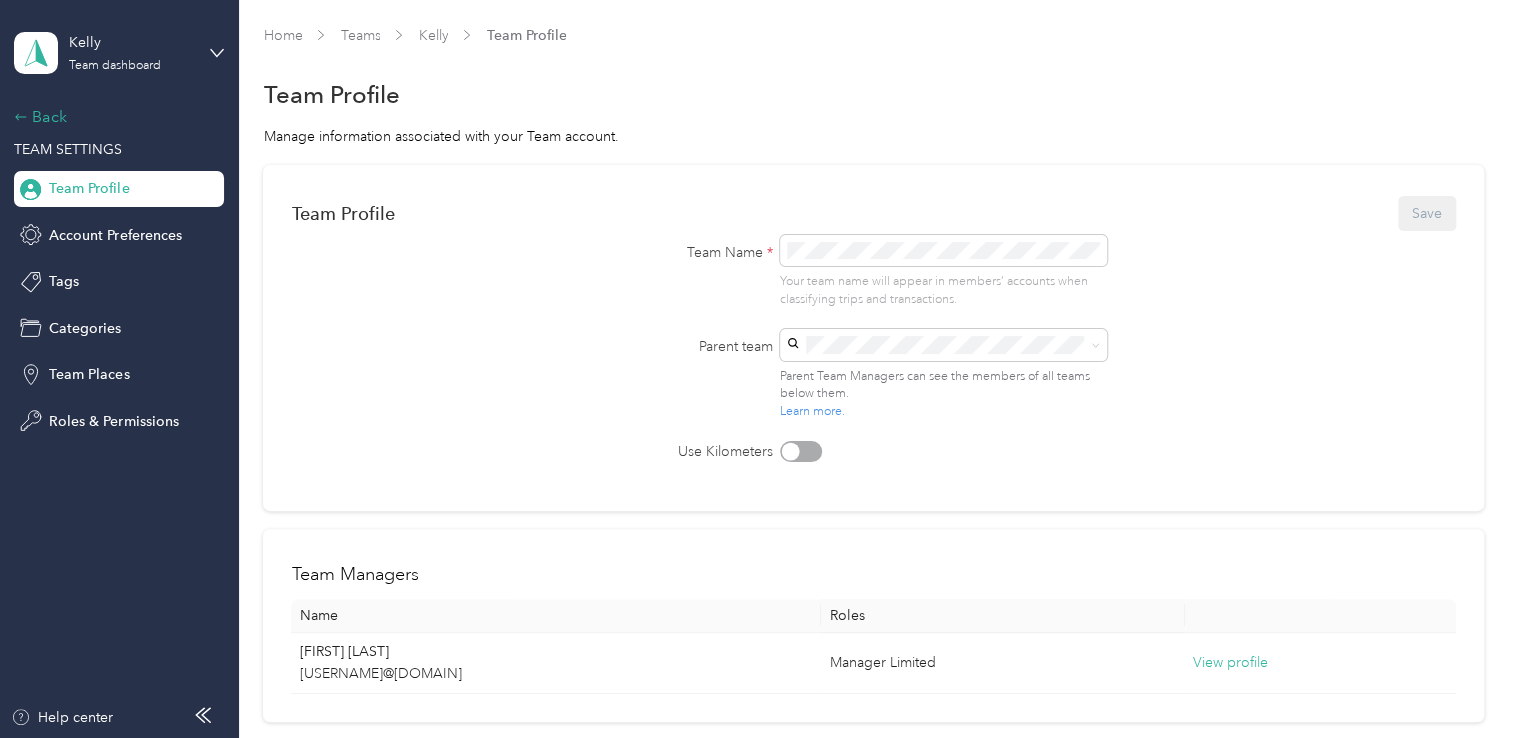 click 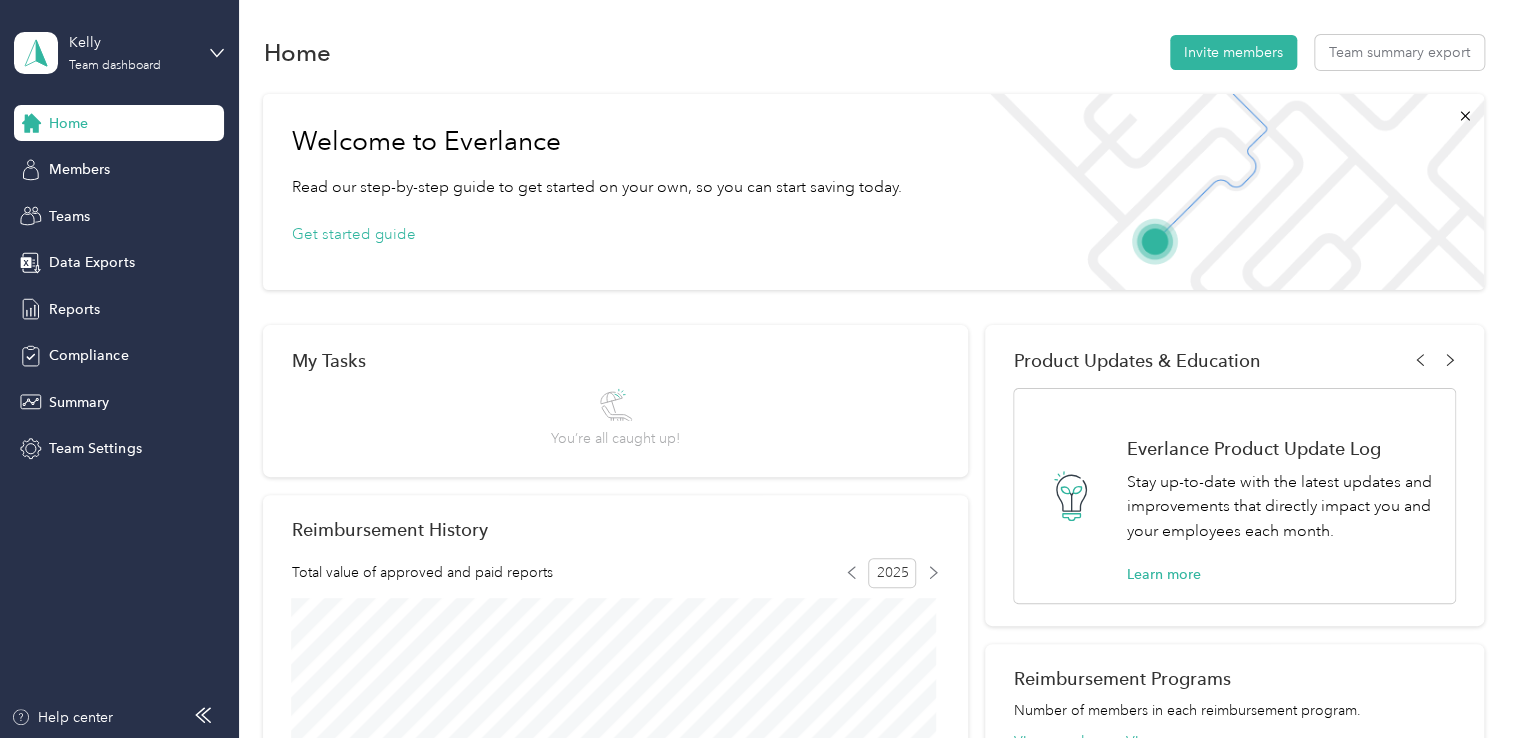 scroll, scrollTop: 0, scrollLeft: 0, axis: both 